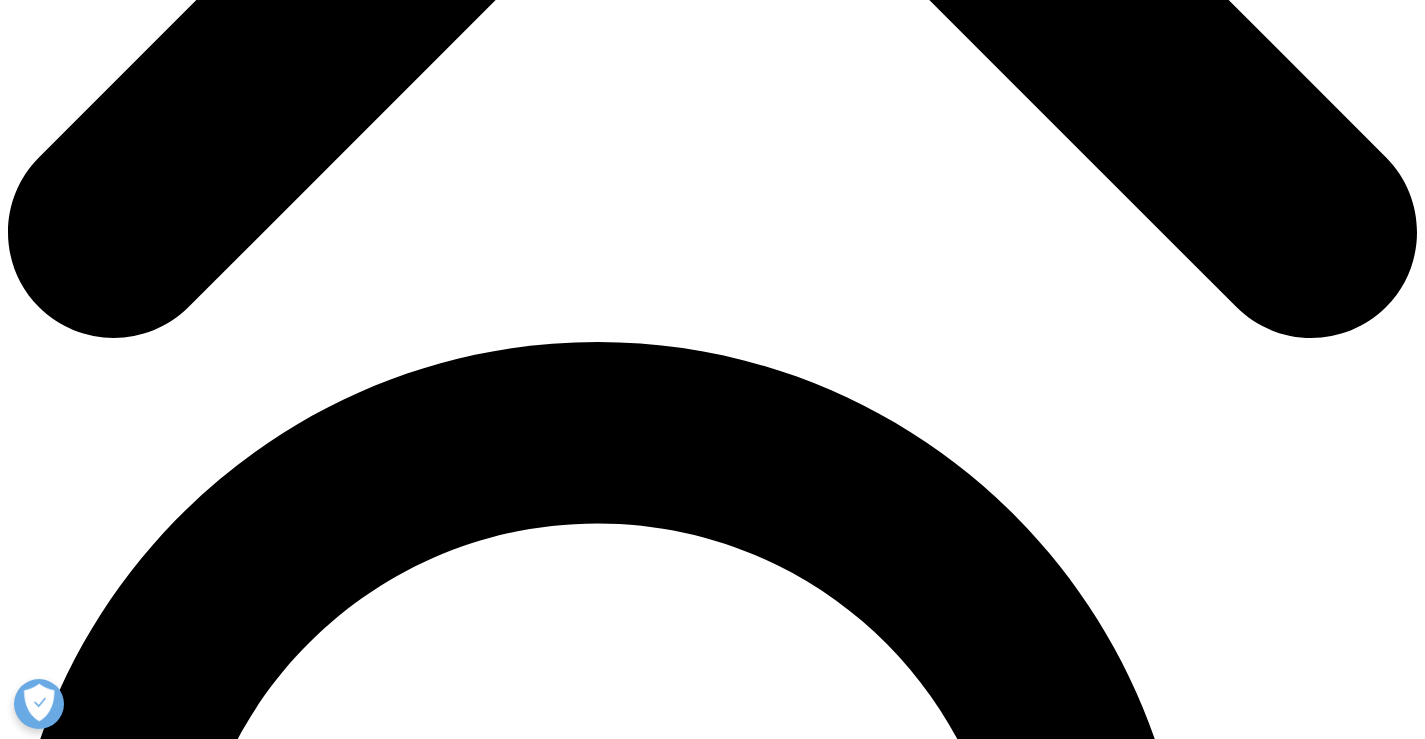 scroll, scrollTop: 0, scrollLeft: 0, axis: both 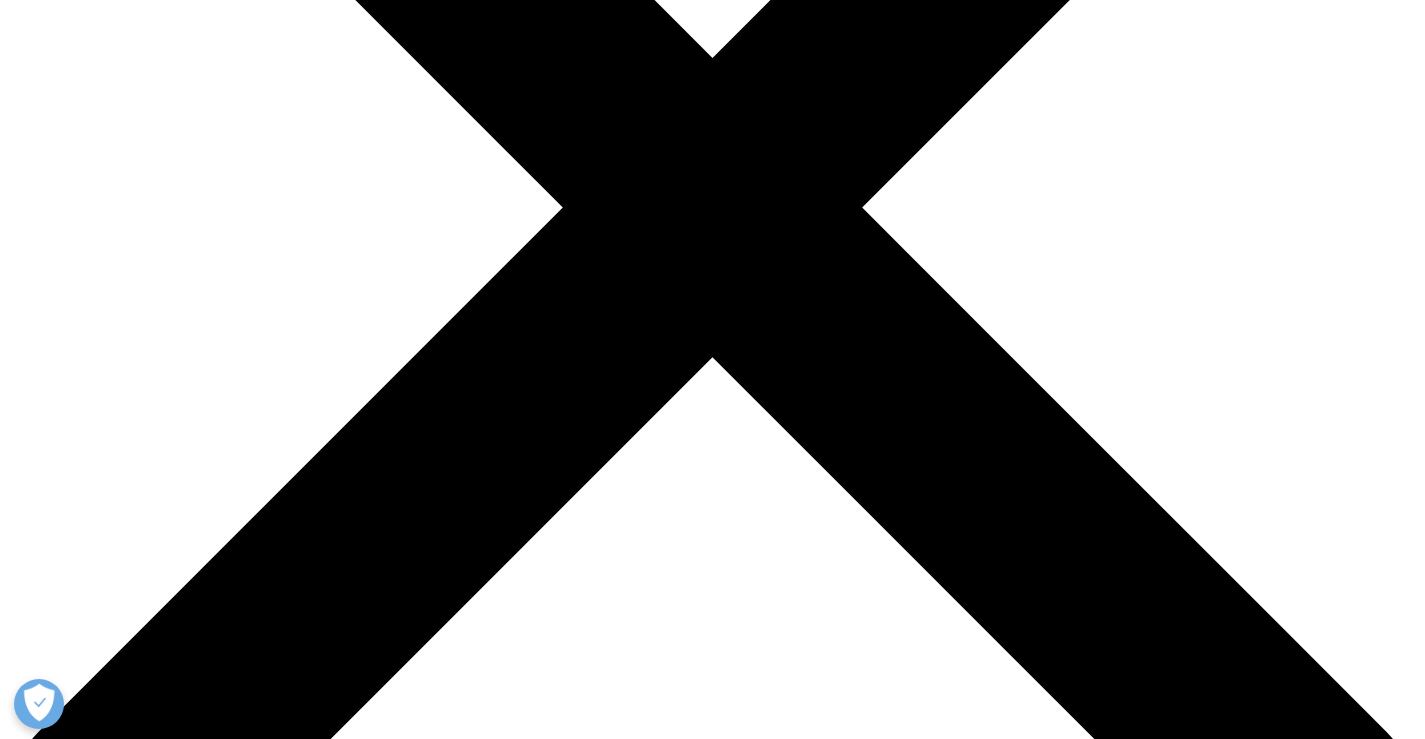 click on "General Contact Information" at bounding box center [140, 22664] 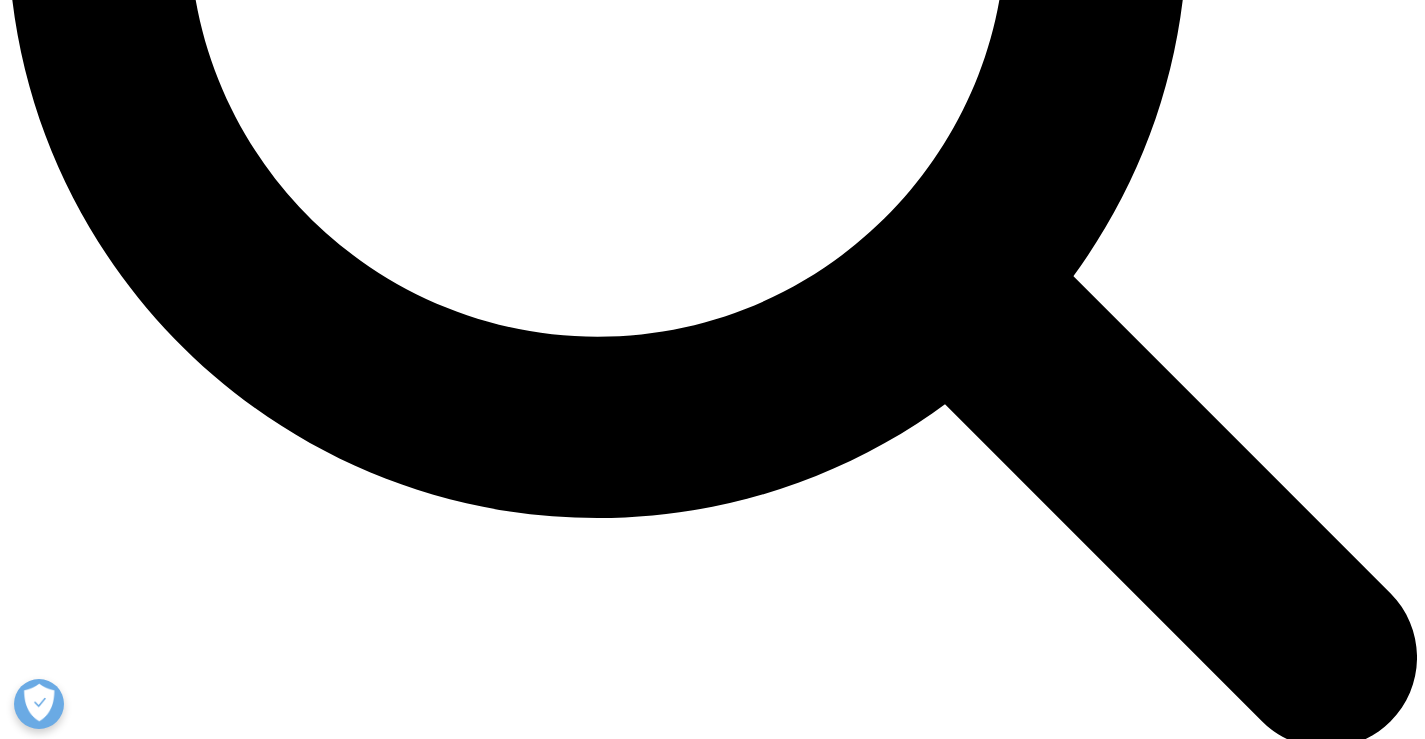 scroll, scrollTop: 2067, scrollLeft: 0, axis: vertical 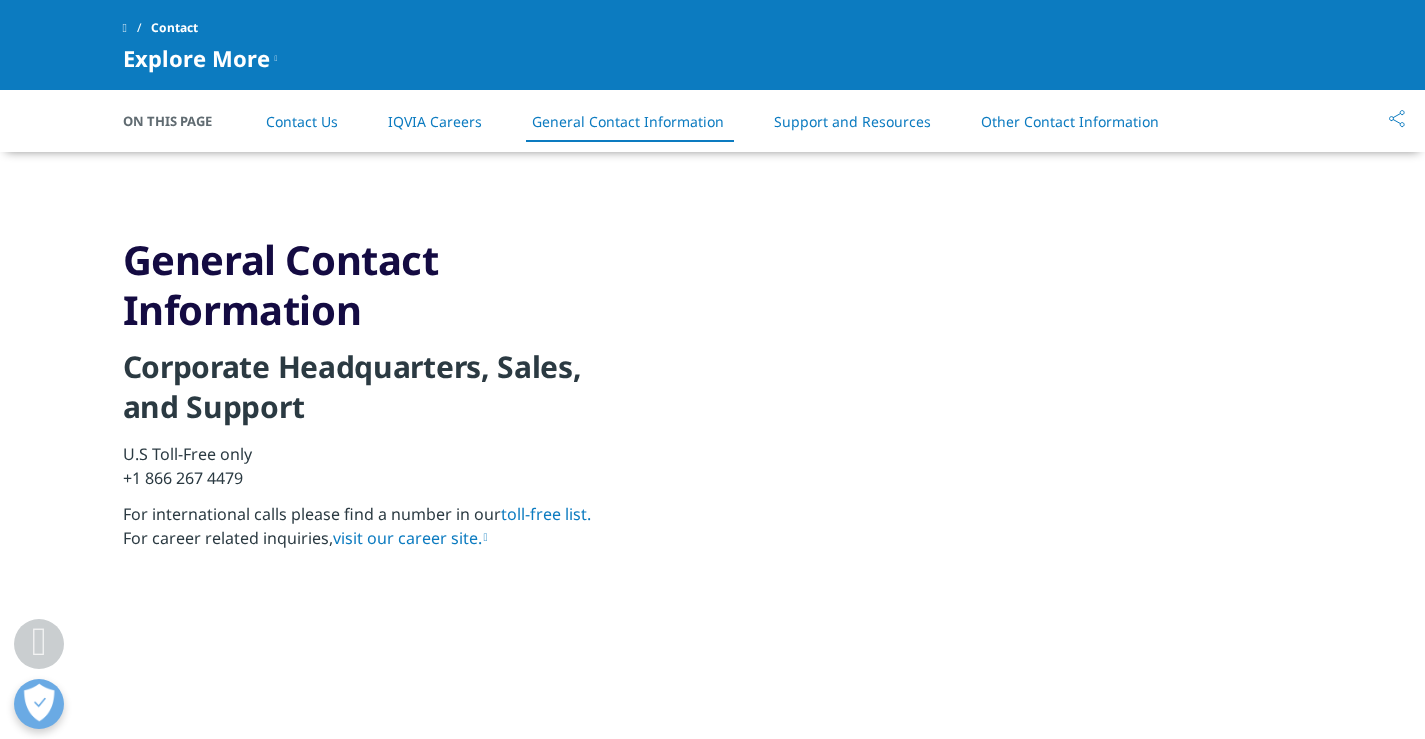 click on "Support and Resources" at bounding box center (852, 121) 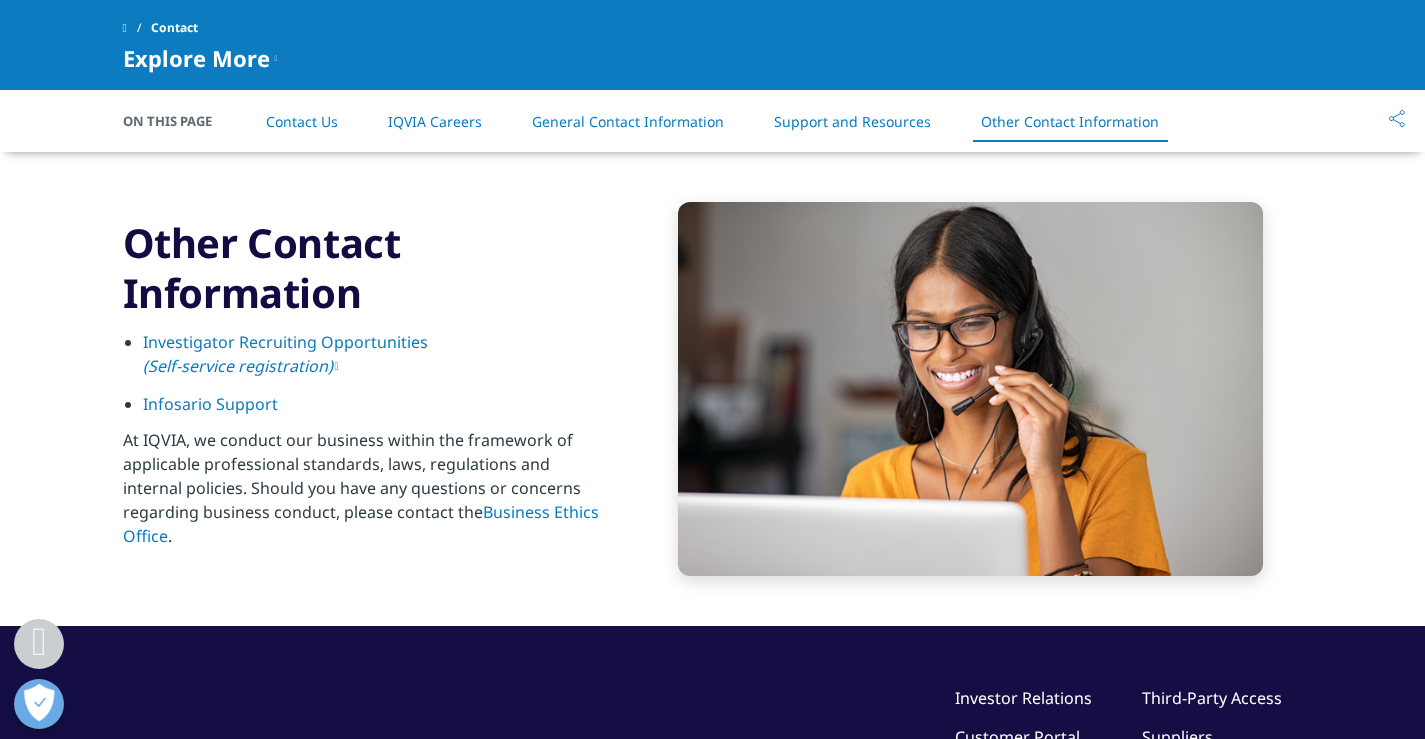 scroll, scrollTop: 3026, scrollLeft: 0, axis: vertical 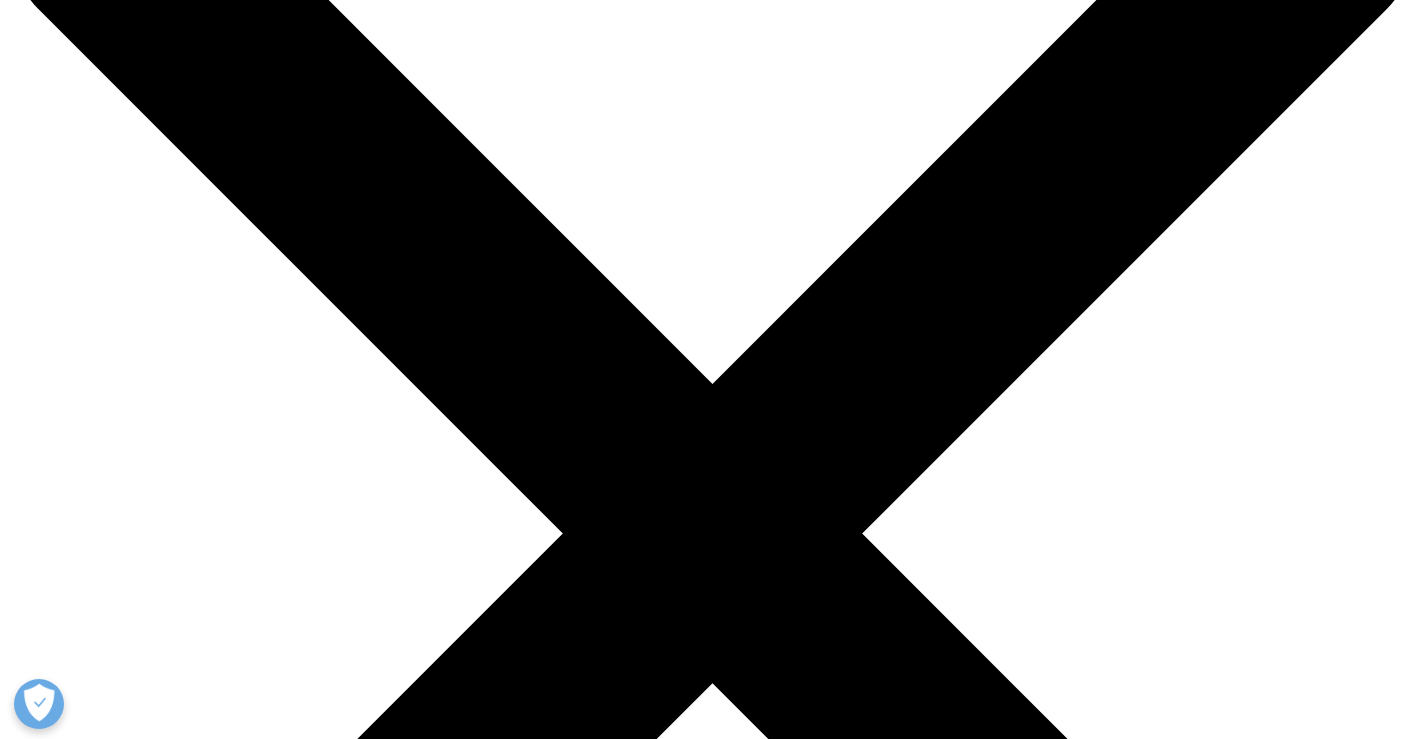 click on "Contact Us" at bounding box center (44, 9613) 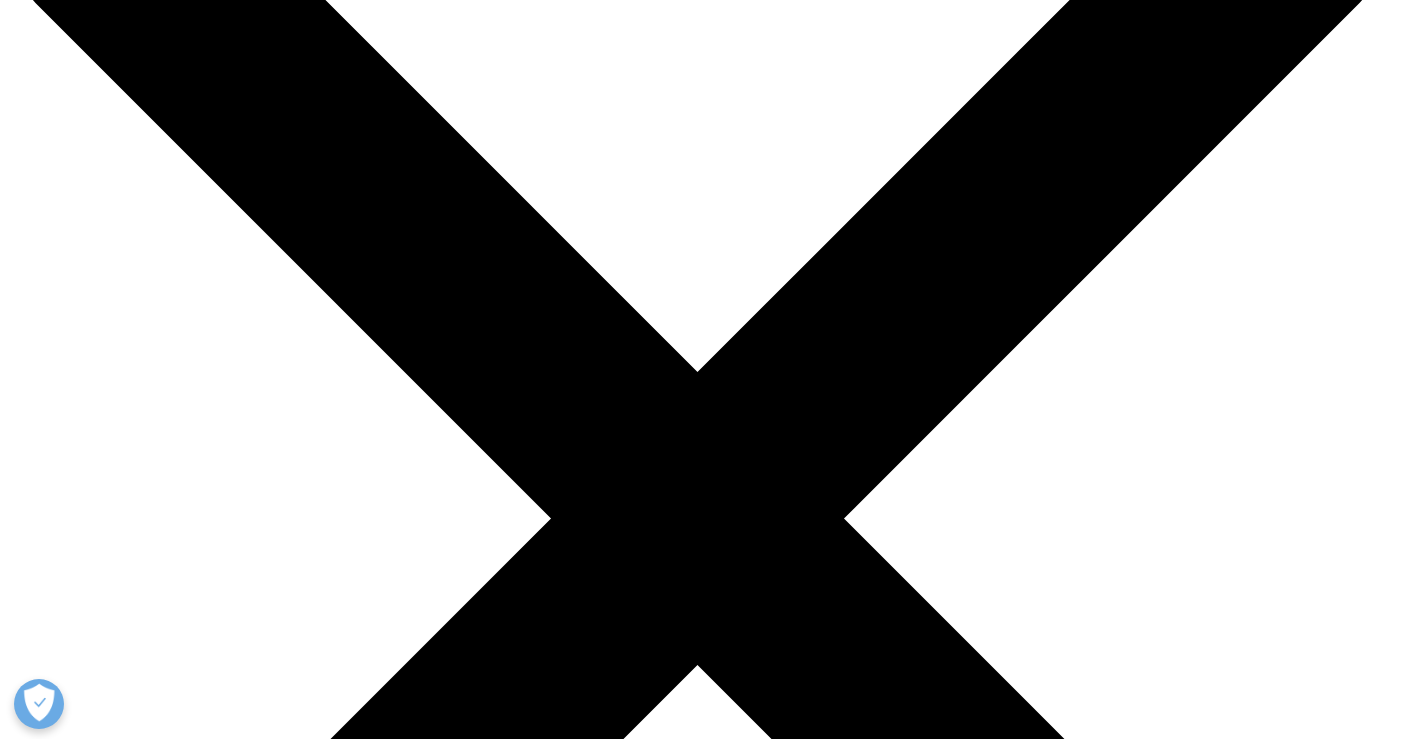scroll, scrollTop: 0, scrollLeft: 0, axis: both 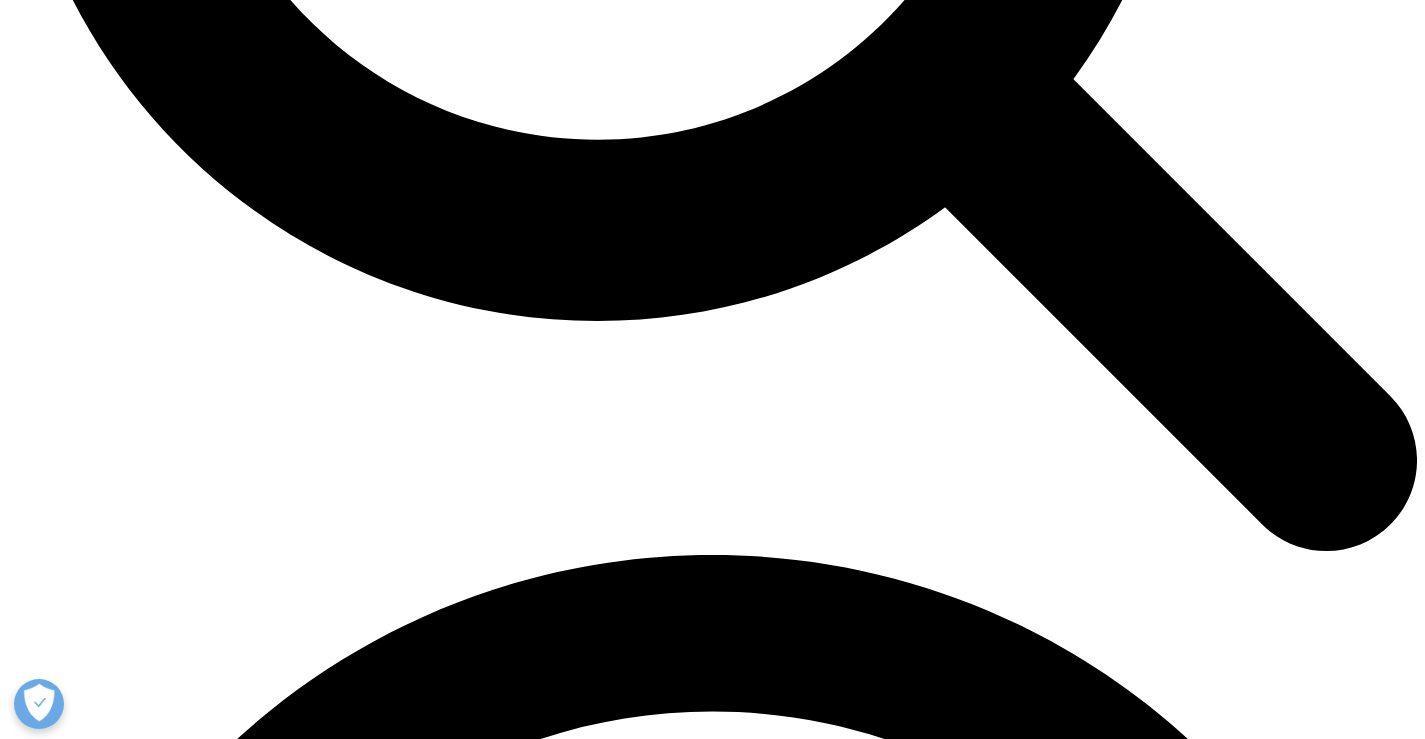 click on ".cls-1{fill:#231f20;}" at bounding box center (153, 13294) 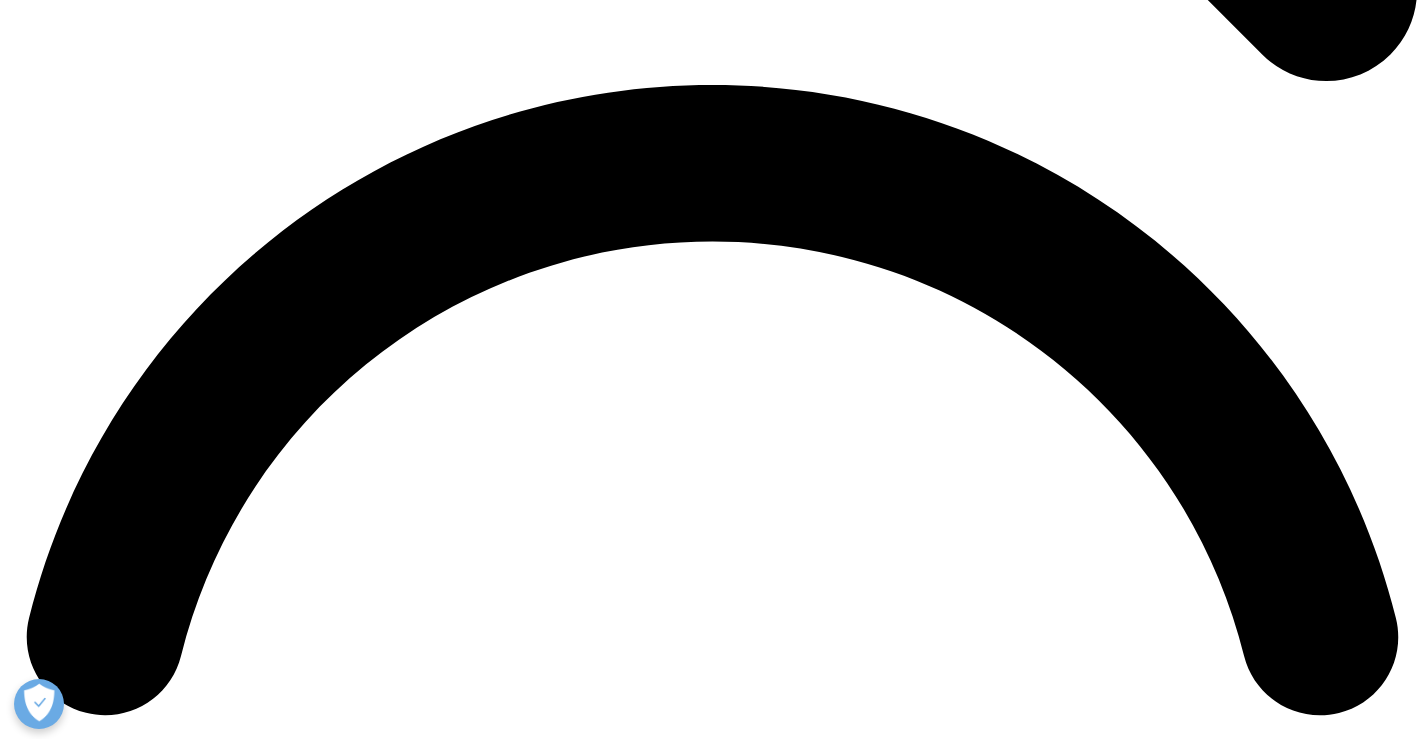 scroll, scrollTop: 2800, scrollLeft: 0, axis: vertical 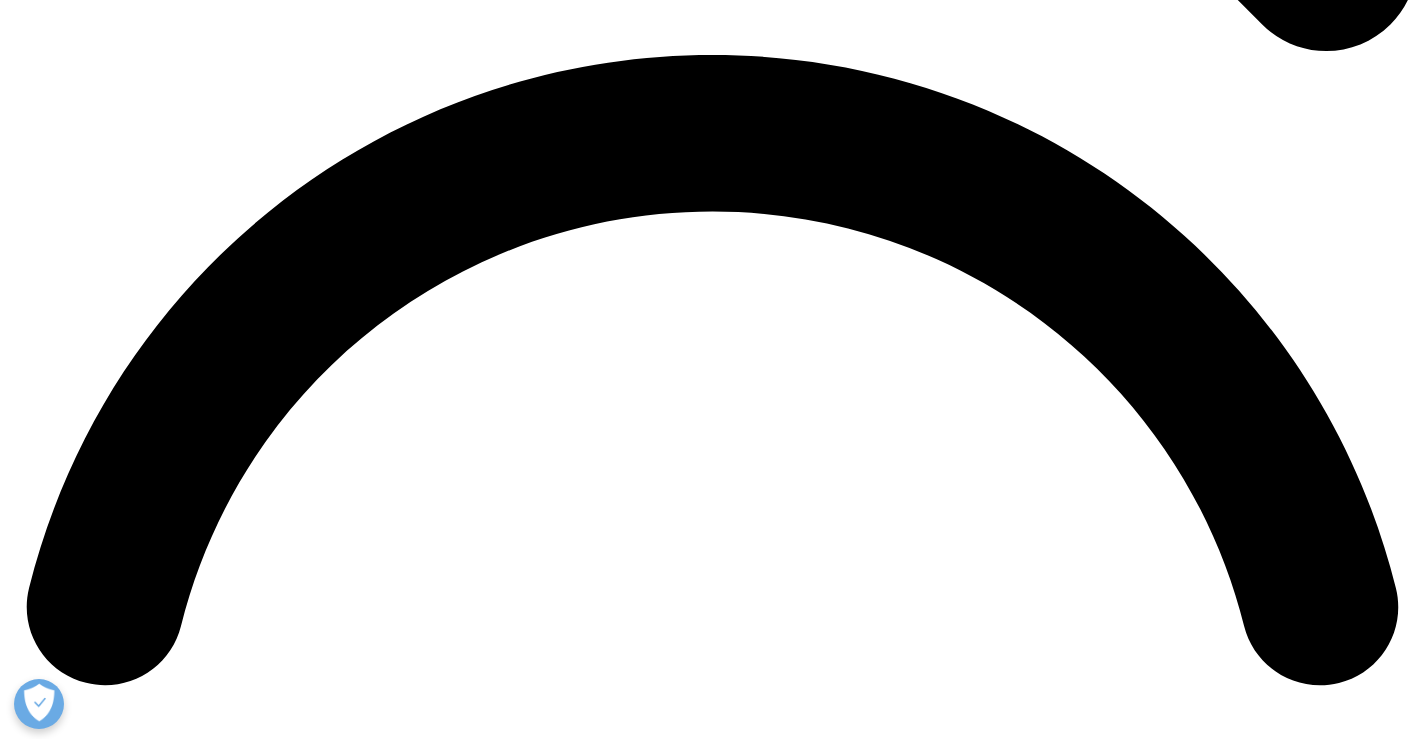 click at bounding box center (39, 13898) 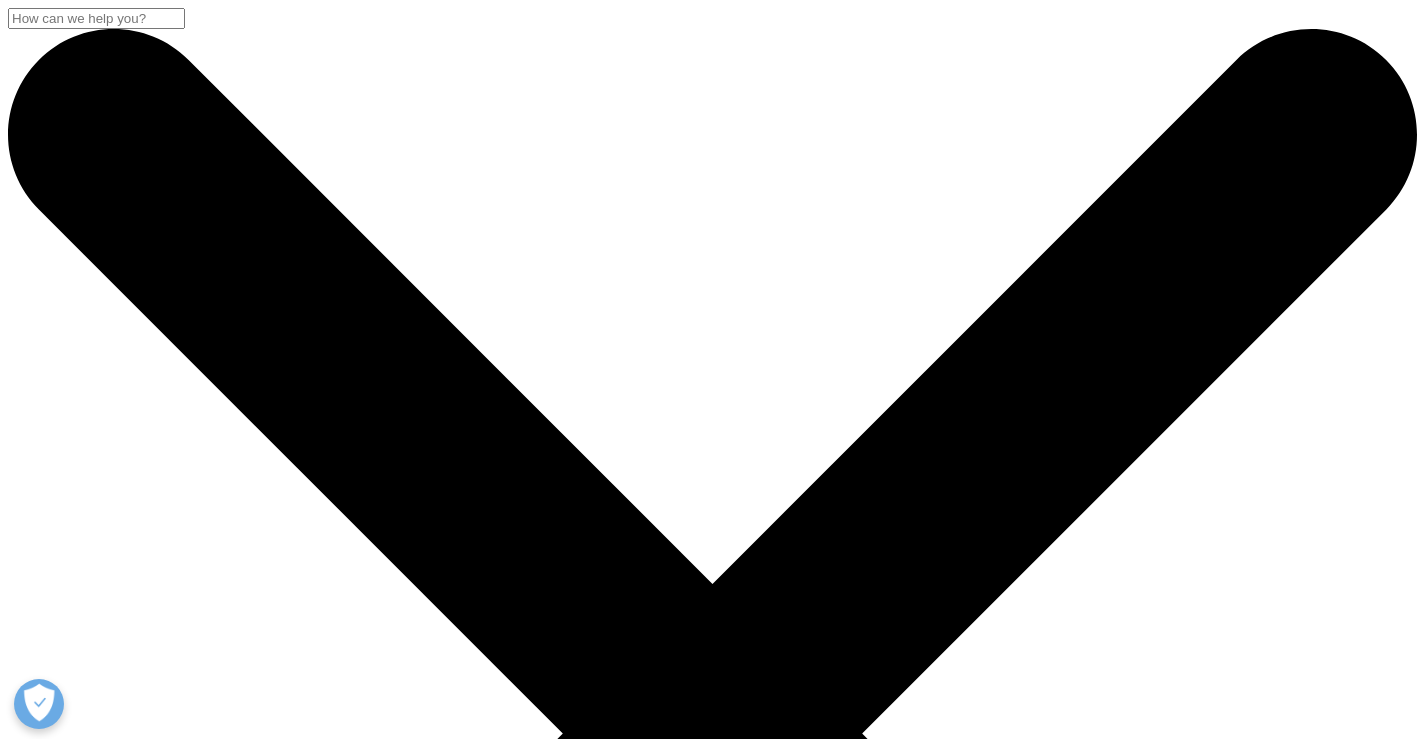 scroll, scrollTop: 0, scrollLeft: 0, axis: both 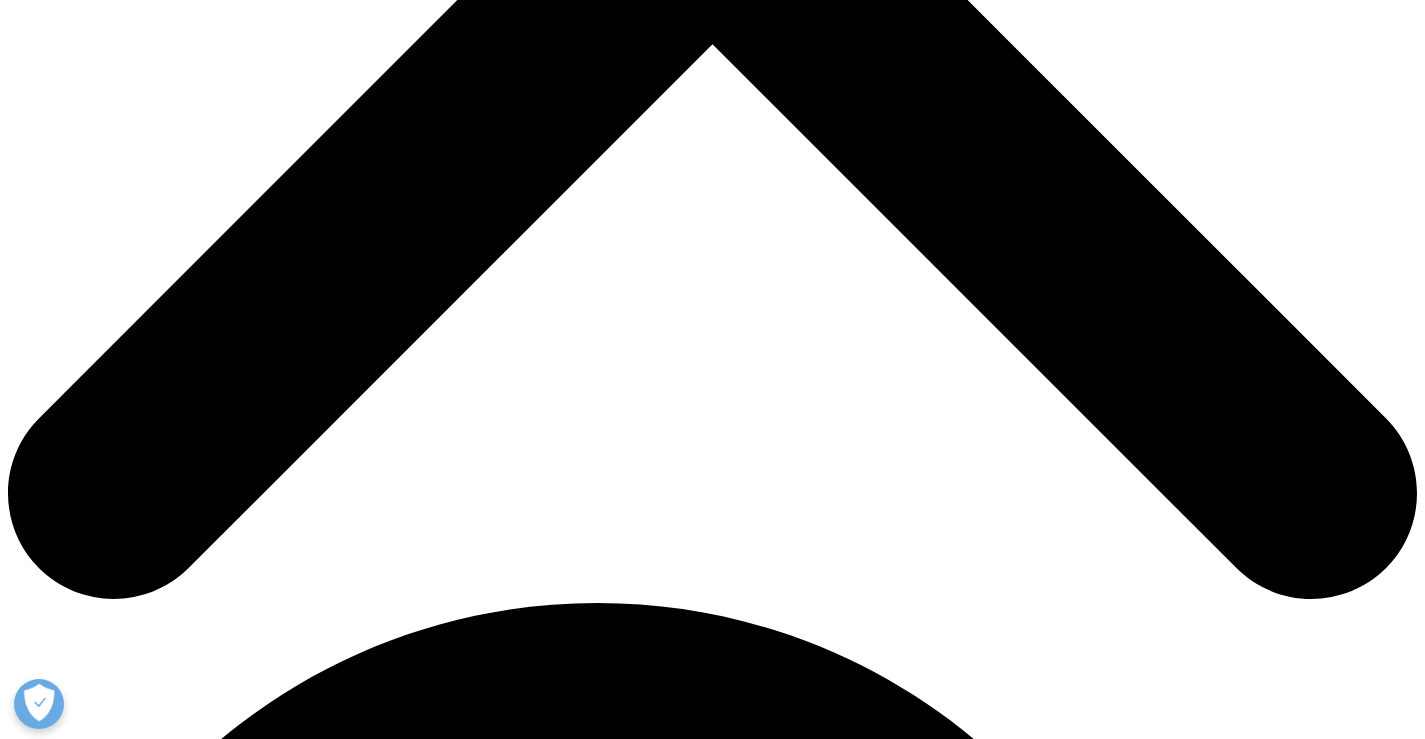 click on "April 21, 2021" at bounding box center [712, 29220] 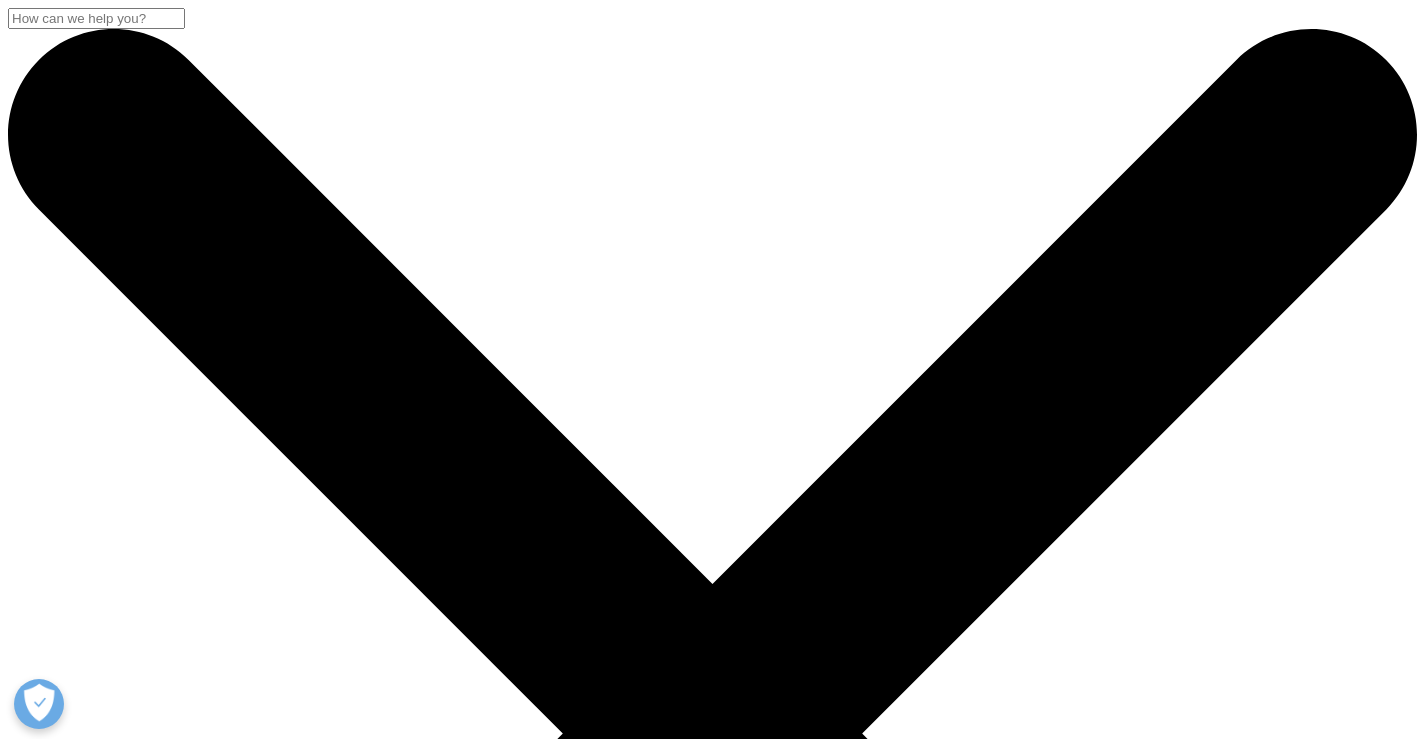 scroll, scrollTop: 0, scrollLeft: 0, axis: both 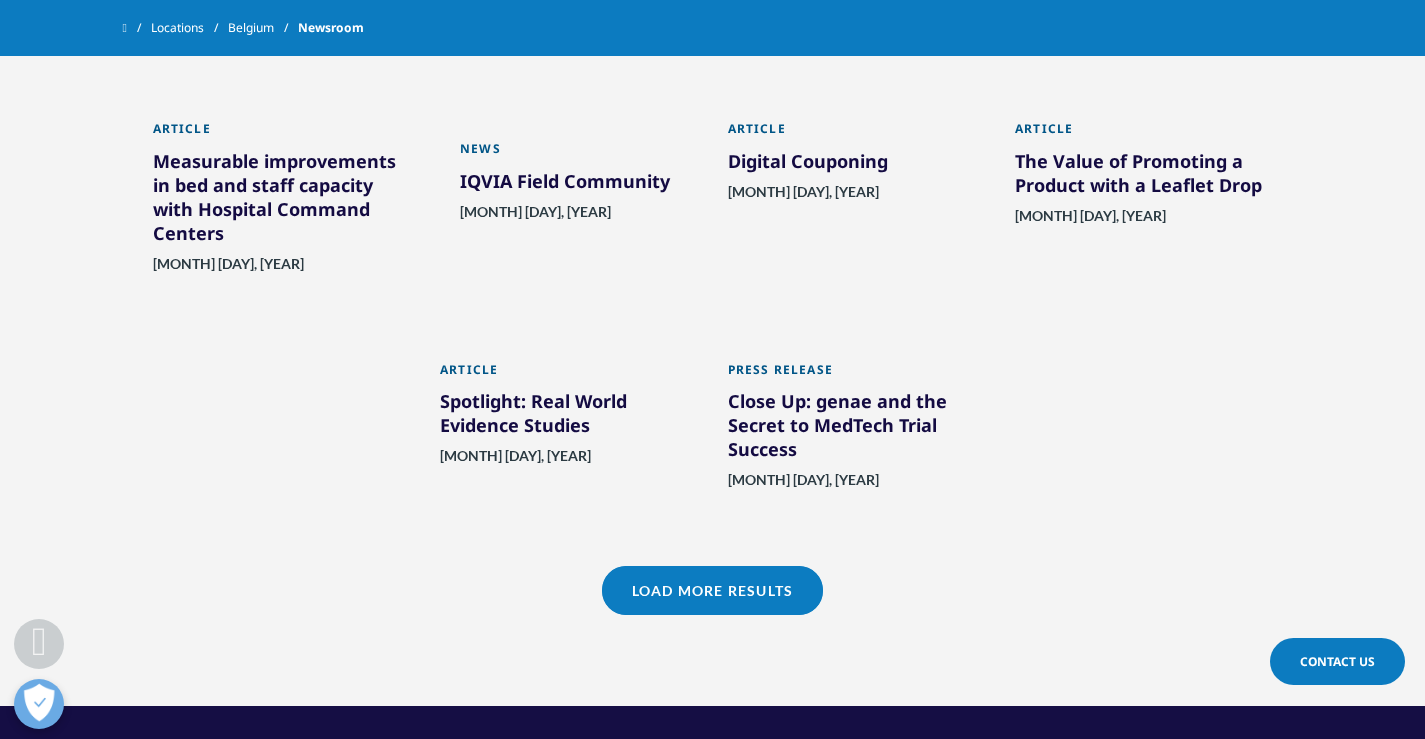 click on "Measurable improvements in bed and staff capacity with Hospital Command Centers" at bounding box center (282, 201) 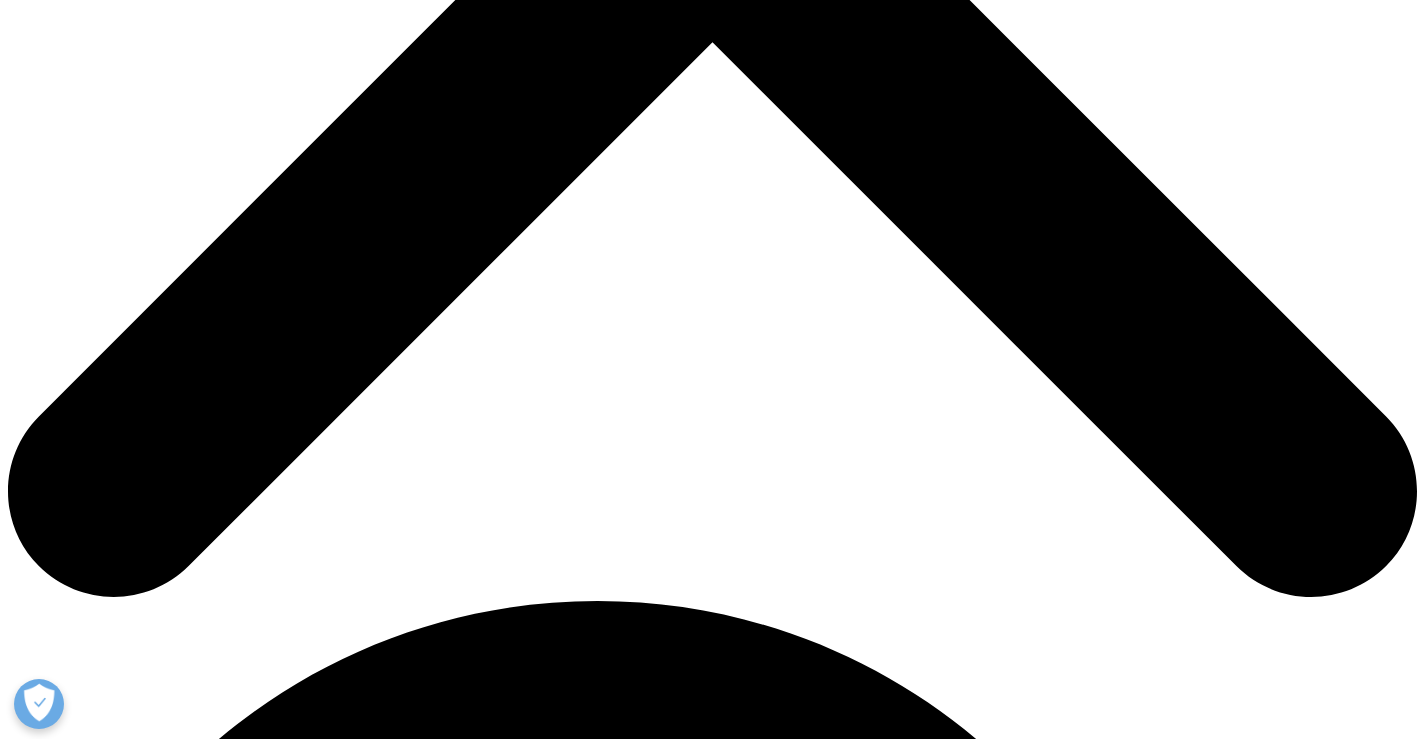 scroll, scrollTop: 0, scrollLeft: 0, axis: both 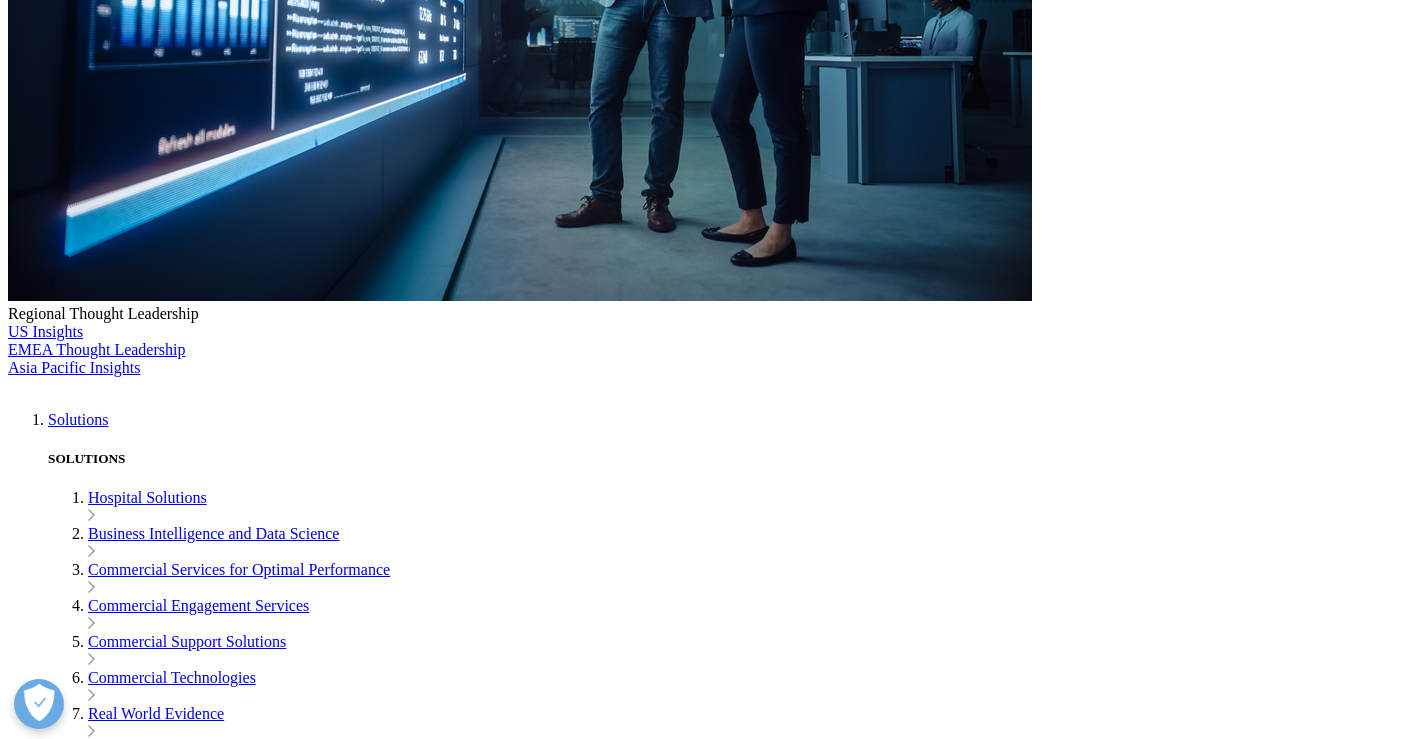 click on "Contact for the [REGION] region:  [EMAIL] ,  [EMAIL] ,  [EMAIL] , or for the [REGION] region:  [EMAIL]  for more information." at bounding box center (712, 4012) 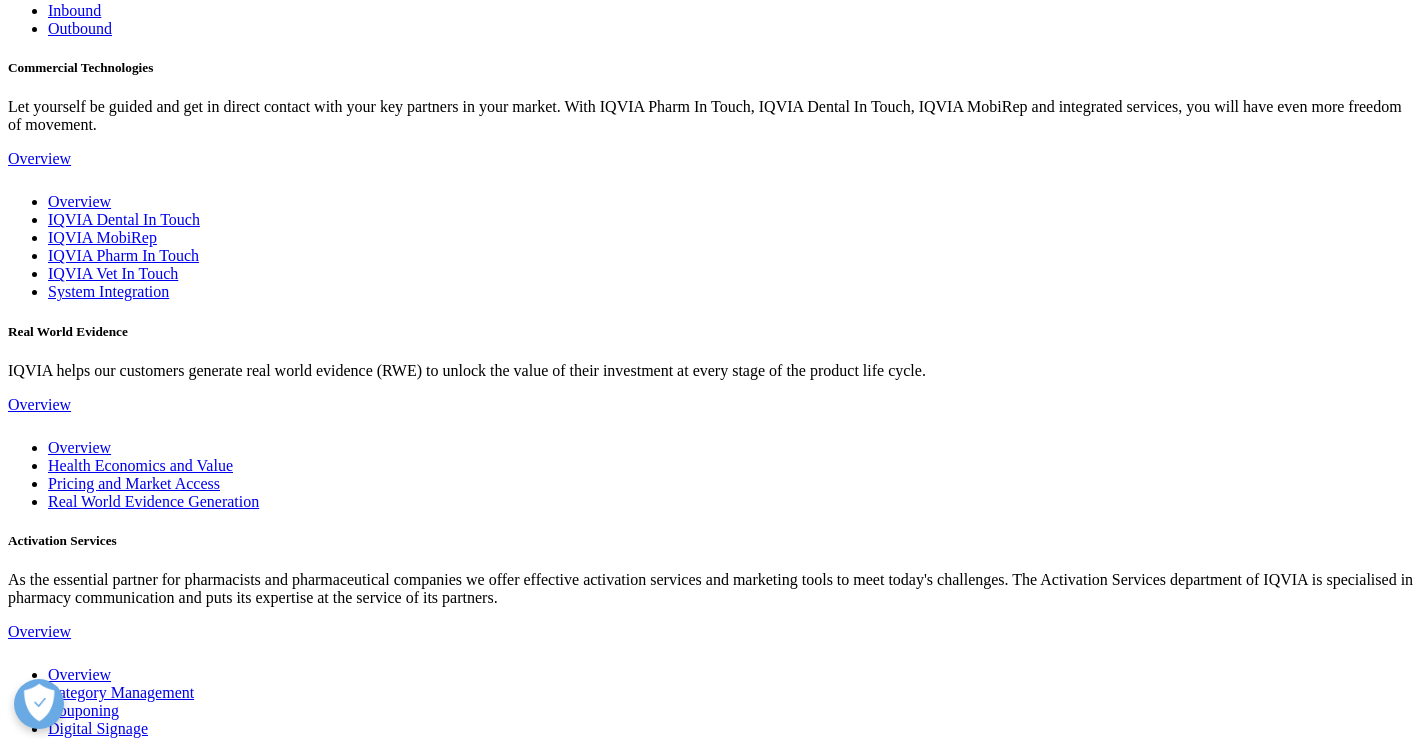 scroll, scrollTop: 4800, scrollLeft: 0, axis: vertical 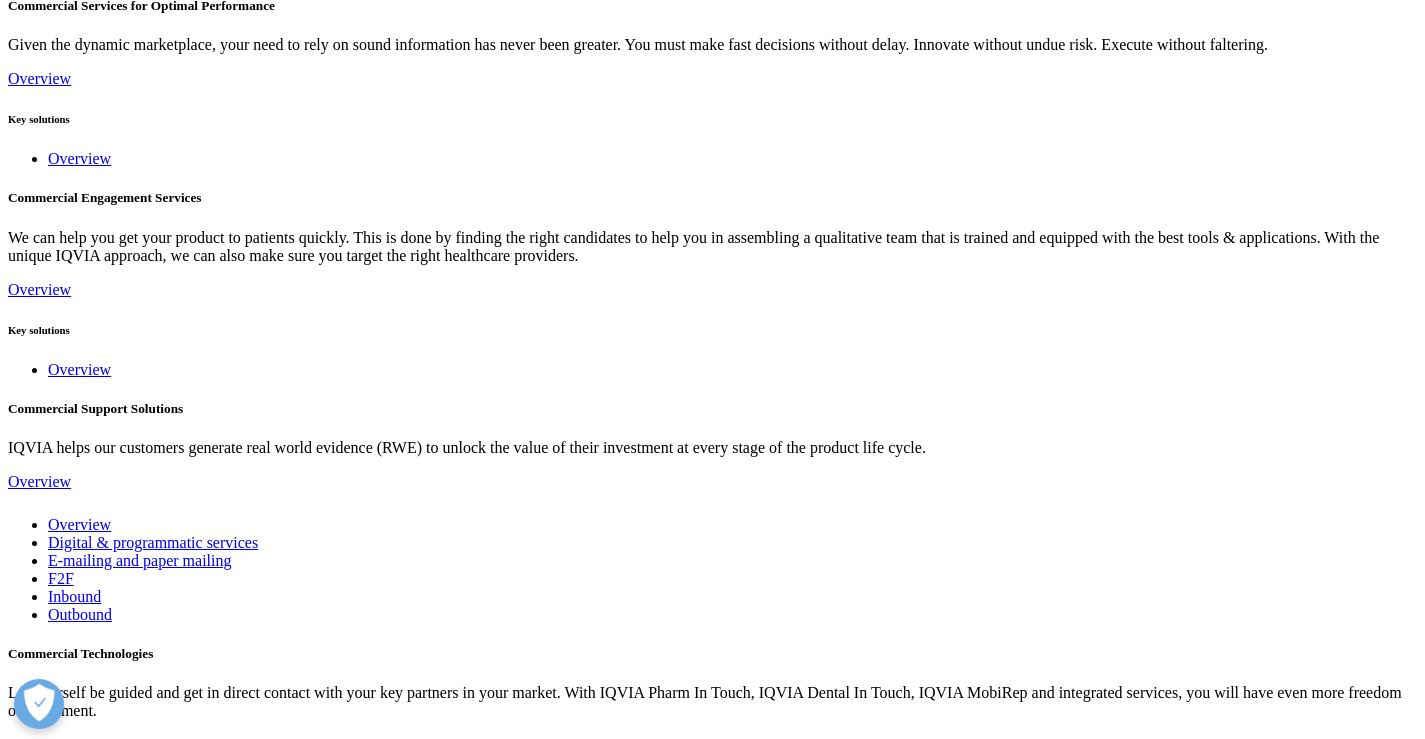 click on "Contact Us" at bounding box center (44, 6170) 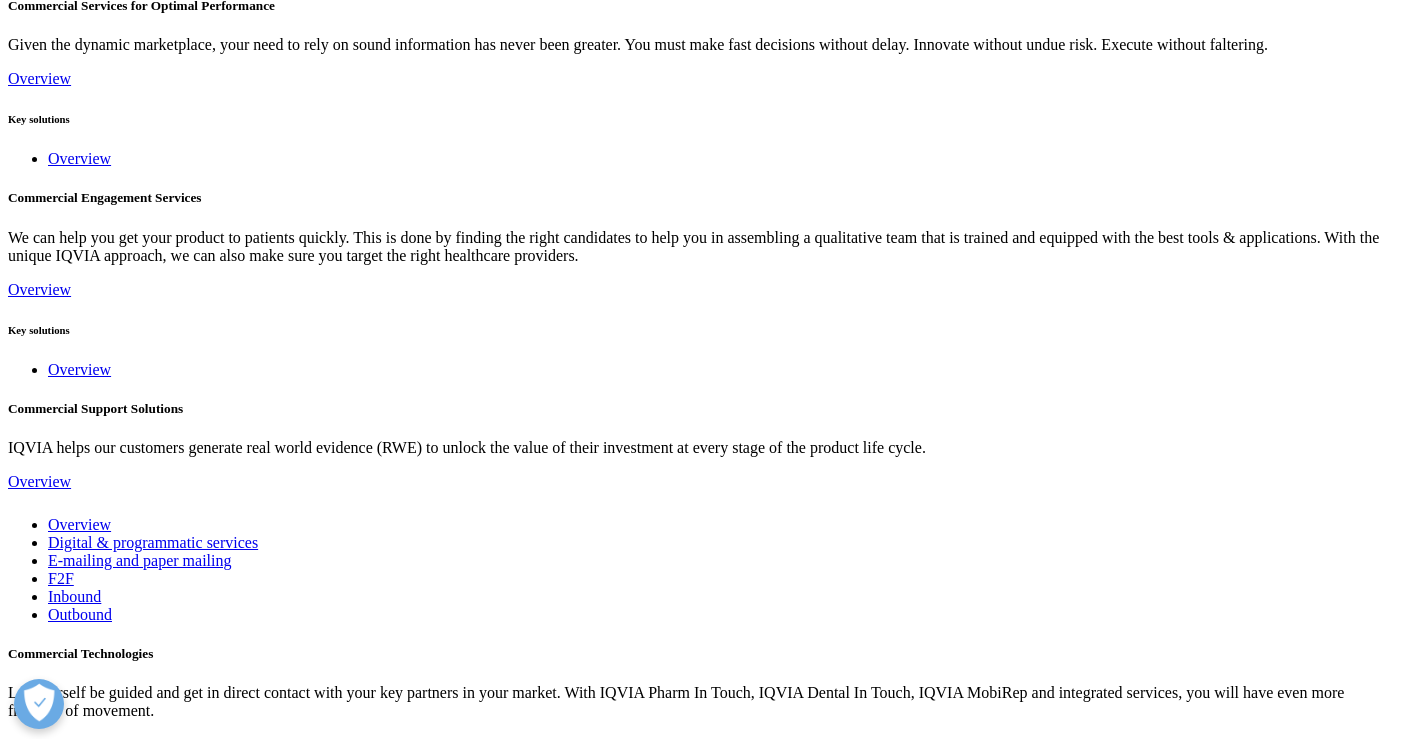 click at bounding box center [712, 11260] 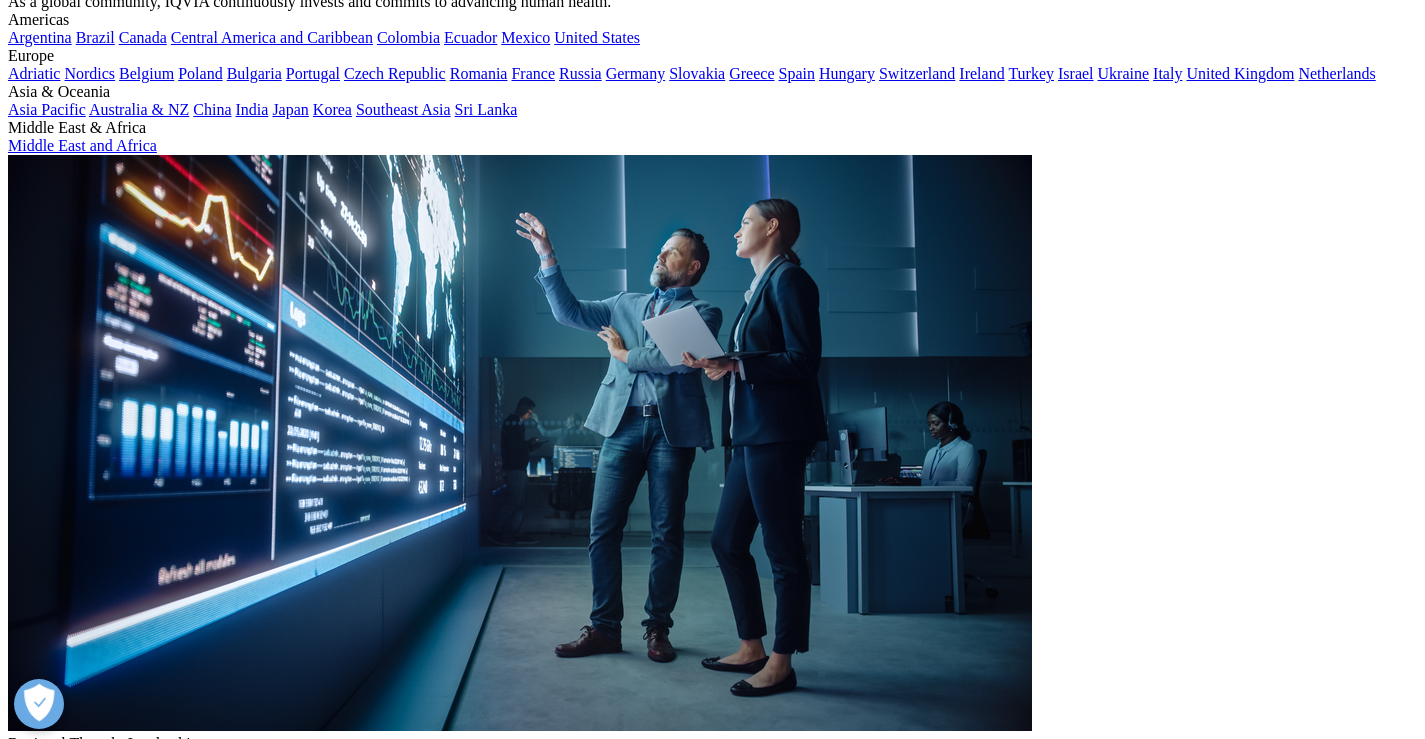 scroll, scrollTop: 0, scrollLeft: 0, axis: both 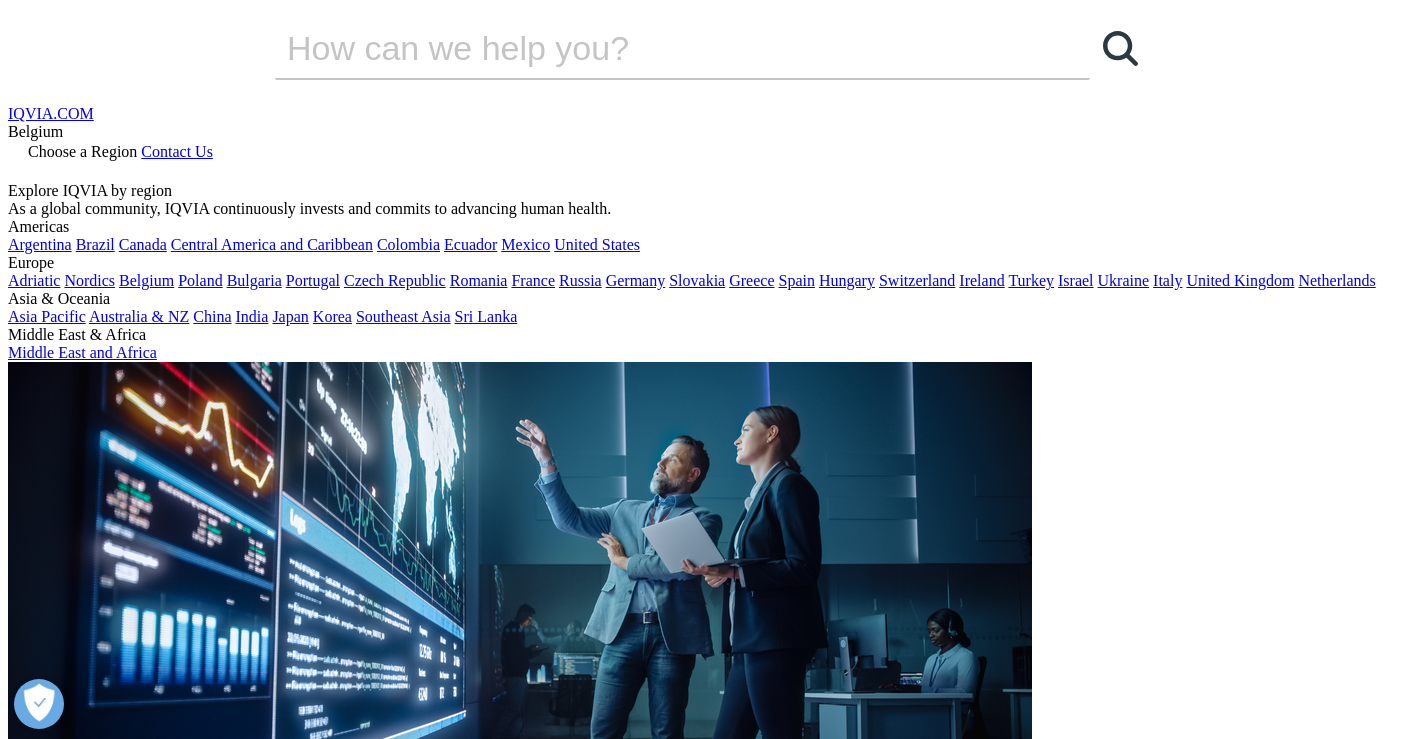 click on "Article" at bounding box center [712, 7988] 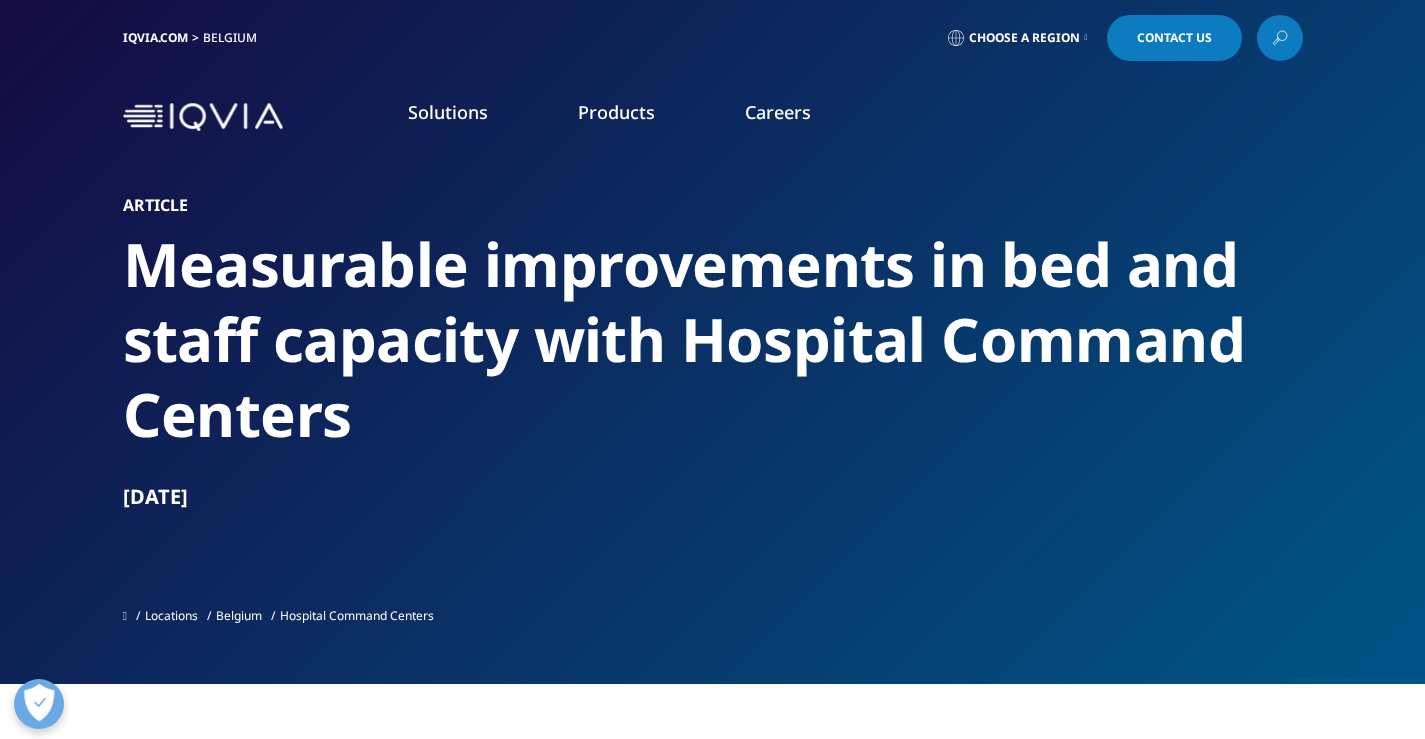 click on "Article" at bounding box center (713, 205) 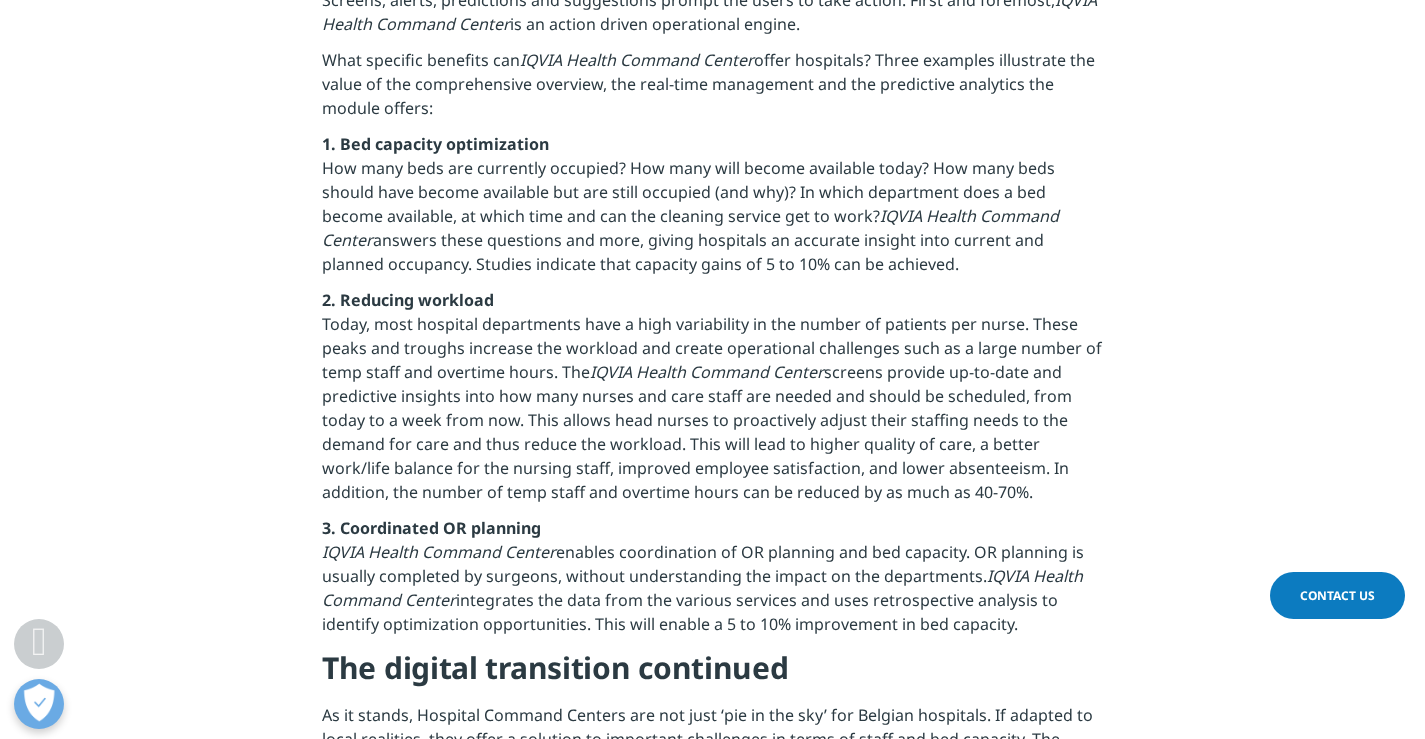 scroll, scrollTop: 4700, scrollLeft: 0, axis: vertical 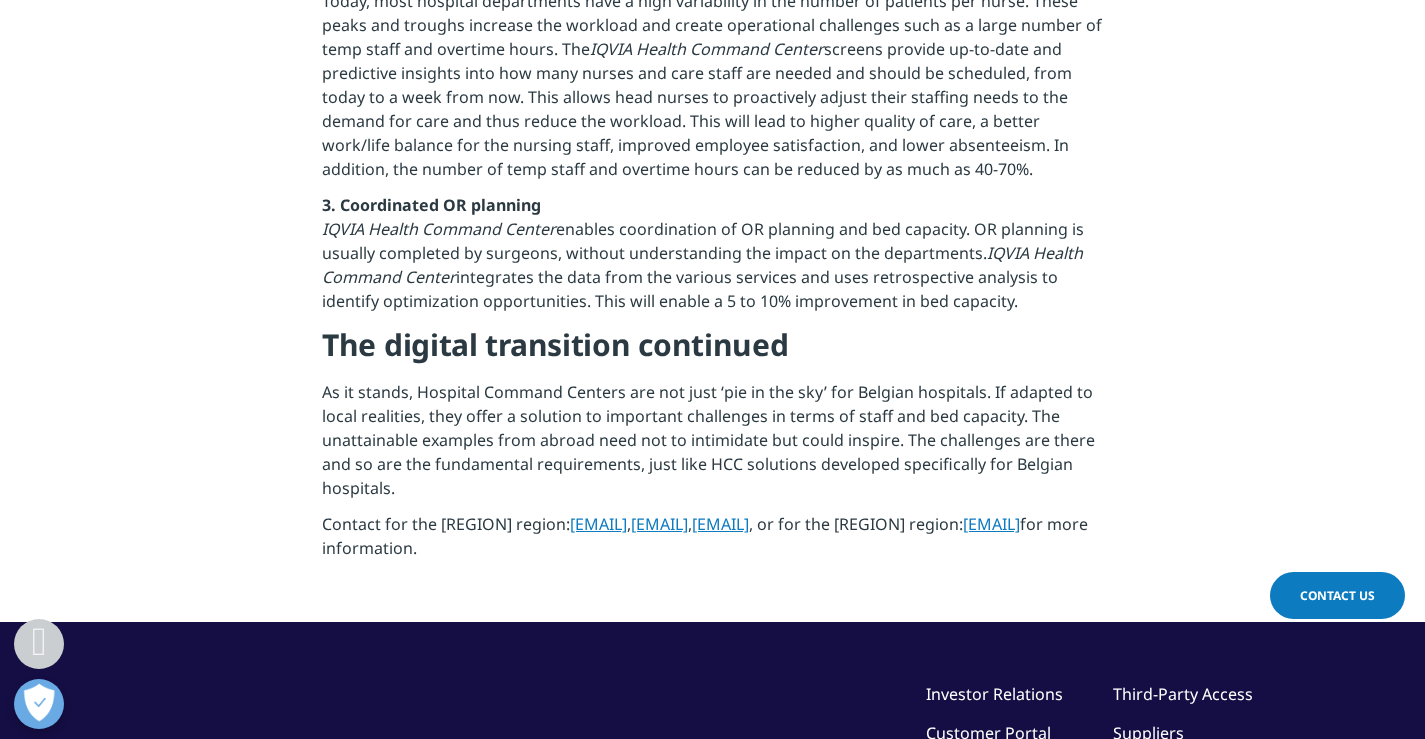 drag, startPoint x: 774, startPoint y: 504, endPoint x: 822, endPoint y: 506, distance: 48.04165 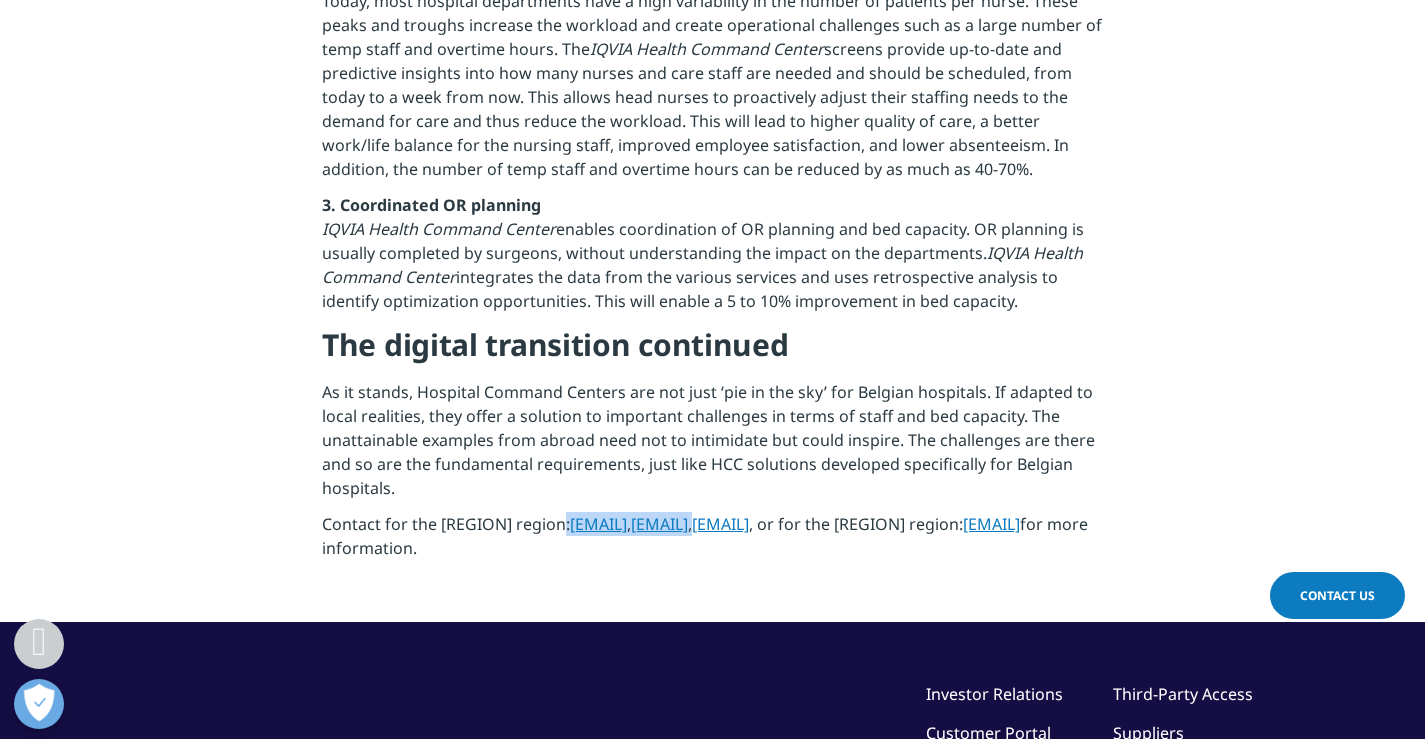 drag, startPoint x: 555, startPoint y: 512, endPoint x: 981, endPoint y: 518, distance: 426.04224 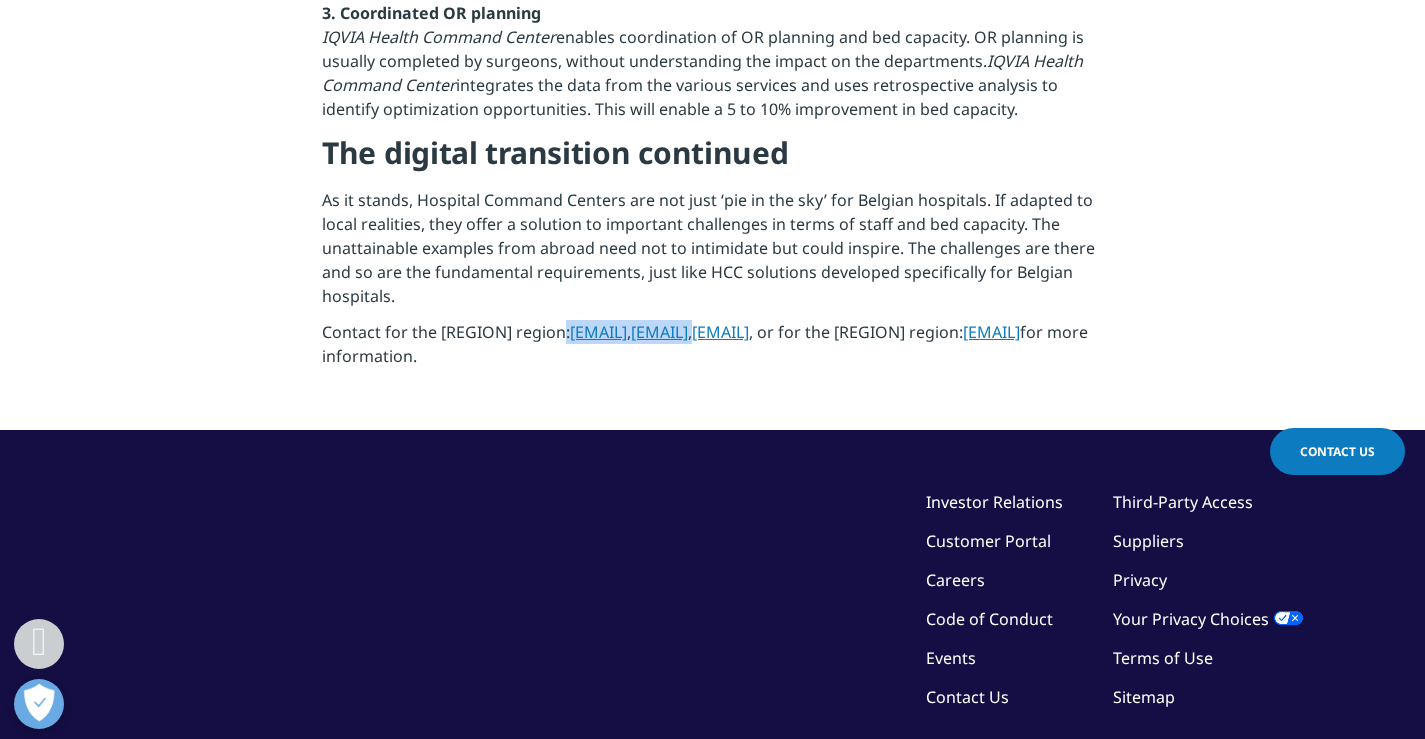 scroll, scrollTop: 4900, scrollLeft: 0, axis: vertical 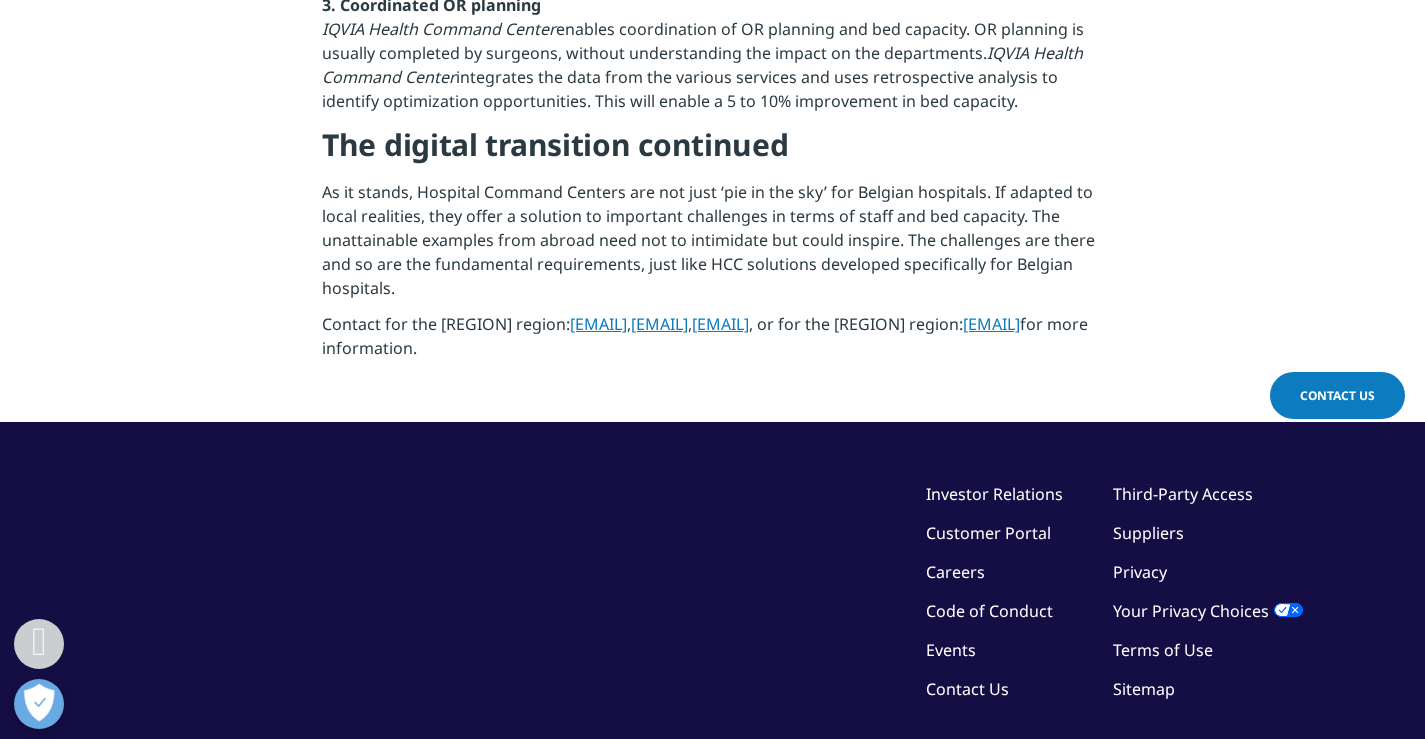 click on "Hospital Command Centers (HCCs) have been a much-discussed topic in recent years. Their data-driven coordination promises better patient care, reduced workload for doctors and nurses, and superior capacity management. In other words: benefits aplenty. However, can a concept that originated in the United States (and specifically in the large healthcare systems) benefit Belgian hospitals?  IQVIA Health Command Center  offers a positive response, both in terms of results and feasibility. IQVIA's new solution is being developed in cooperation with Belgian hospitals in order to achieve significant gains in bed and staffing capacity.
Hospital Command Centers are on the rise
In 2016, Johns Hopkins Hospital in Baltimore opened its ultramodern  Capacity Command Center
improved efficiency, increased revenue, and enhanced patient safety and satisfaction. Capacity Command Center
What’s in a name
Capacity Command Center Command Center" at bounding box center [712, -1897] 